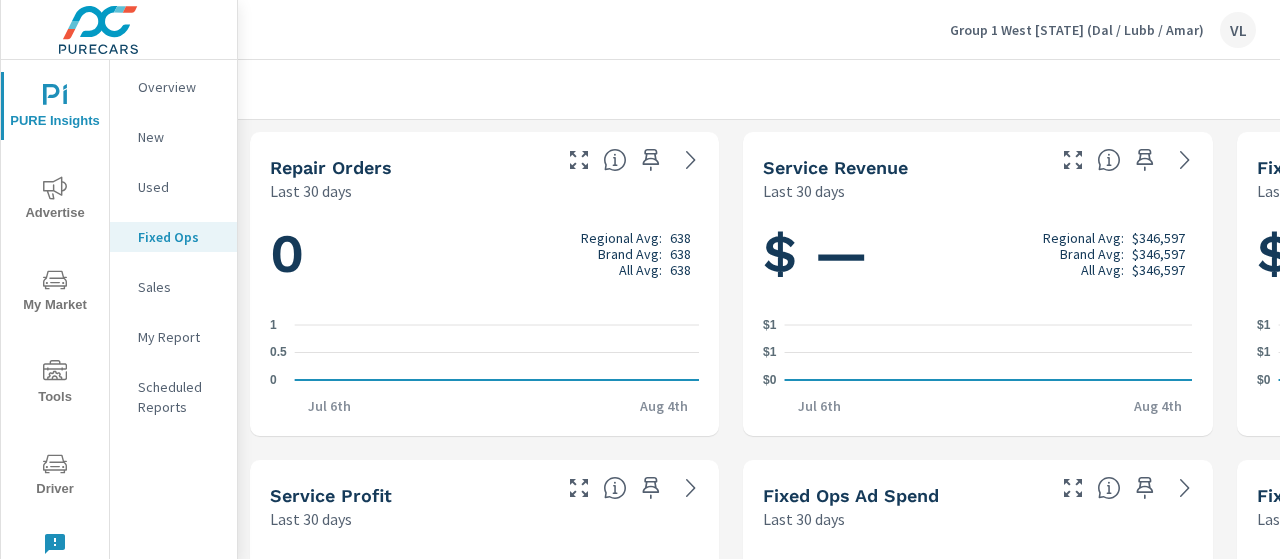 scroll, scrollTop: 0, scrollLeft: 0, axis: both 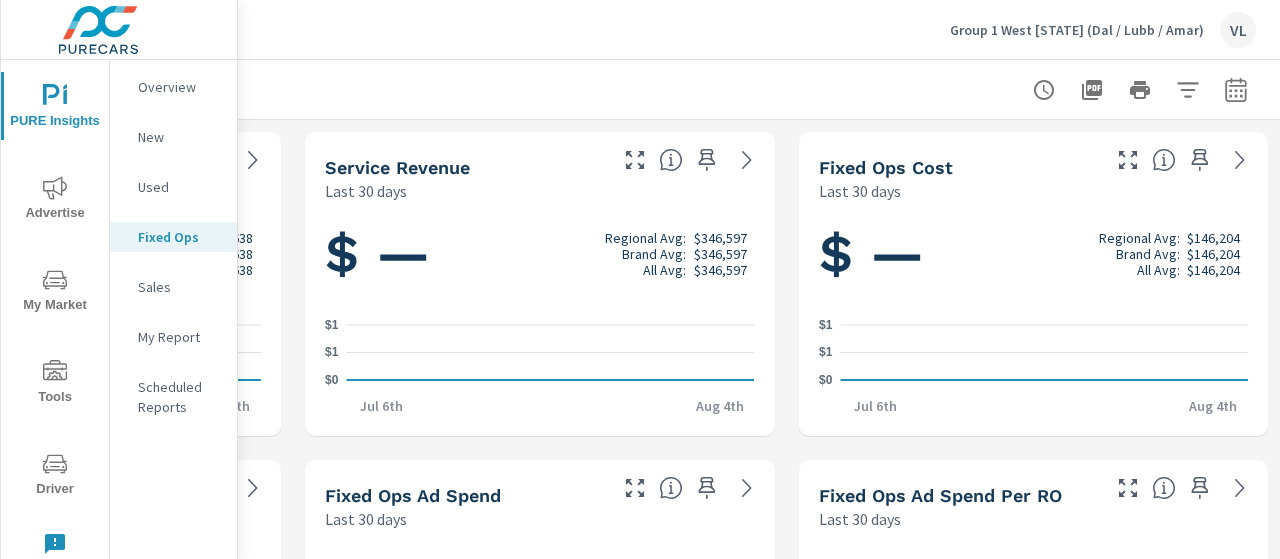 click on "Group 1 West TX (Dal / Lubb / Amar)" at bounding box center [1077, 30] 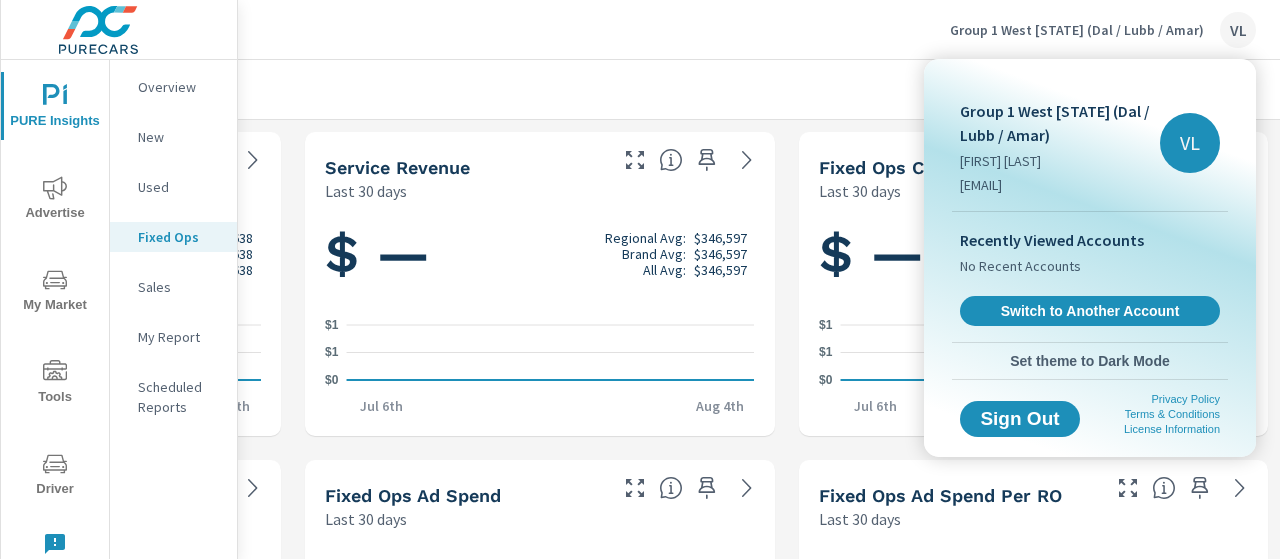 click on "Recently Viewed Accounts No Recent Accounts Switch to Another Account" at bounding box center [1090, 277] 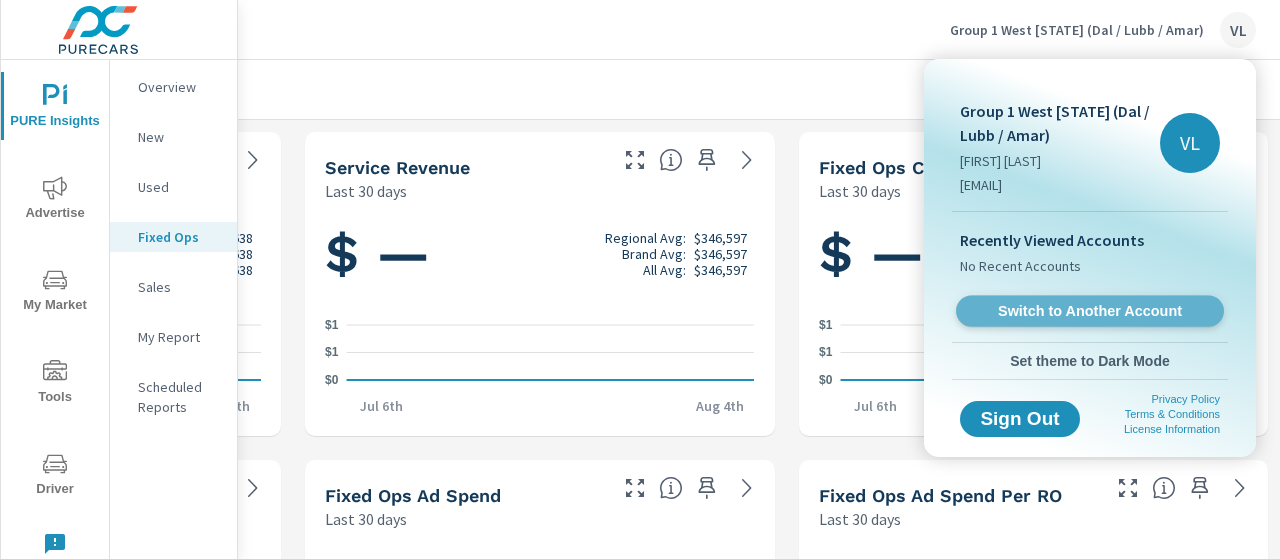 click on "Switch to Another Account" at bounding box center (1089, 311) 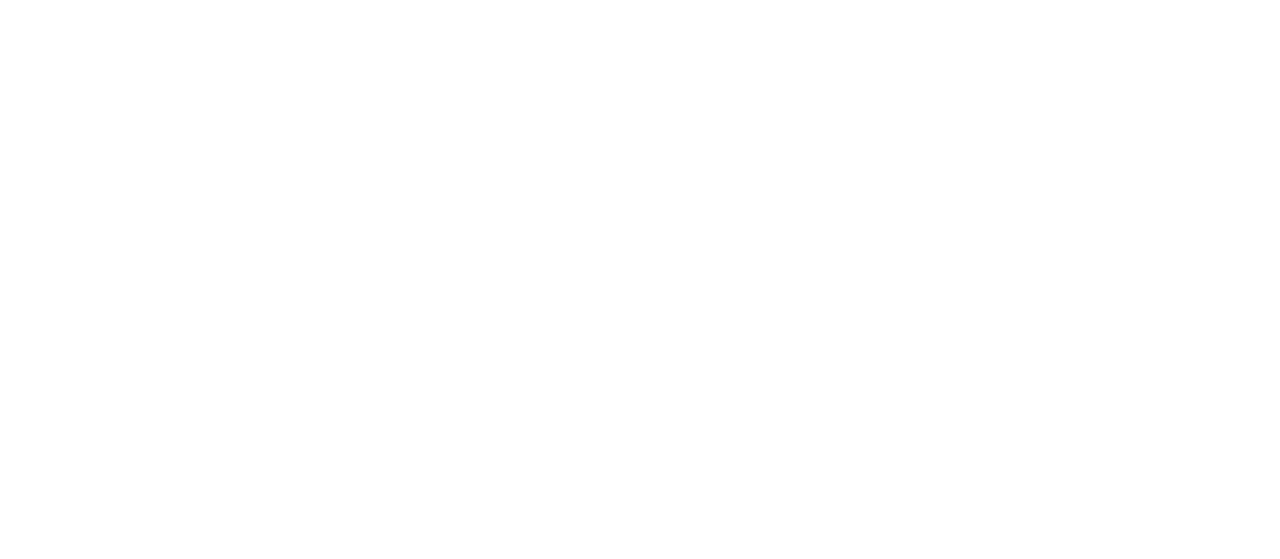 scroll, scrollTop: 0, scrollLeft: 0, axis: both 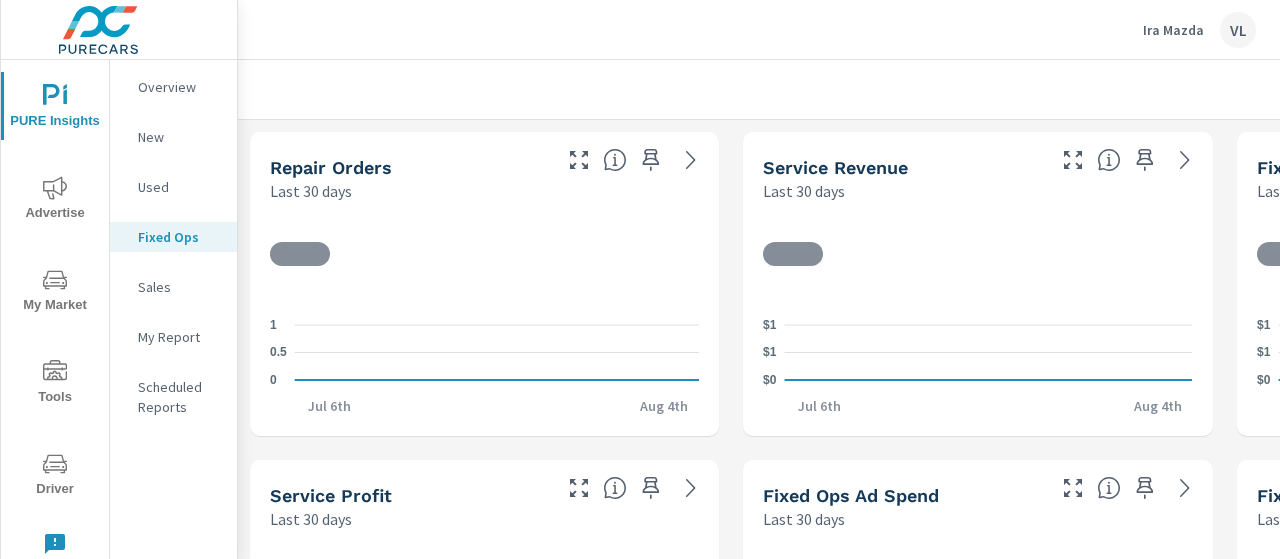 click on "My Market" at bounding box center (55, 292) 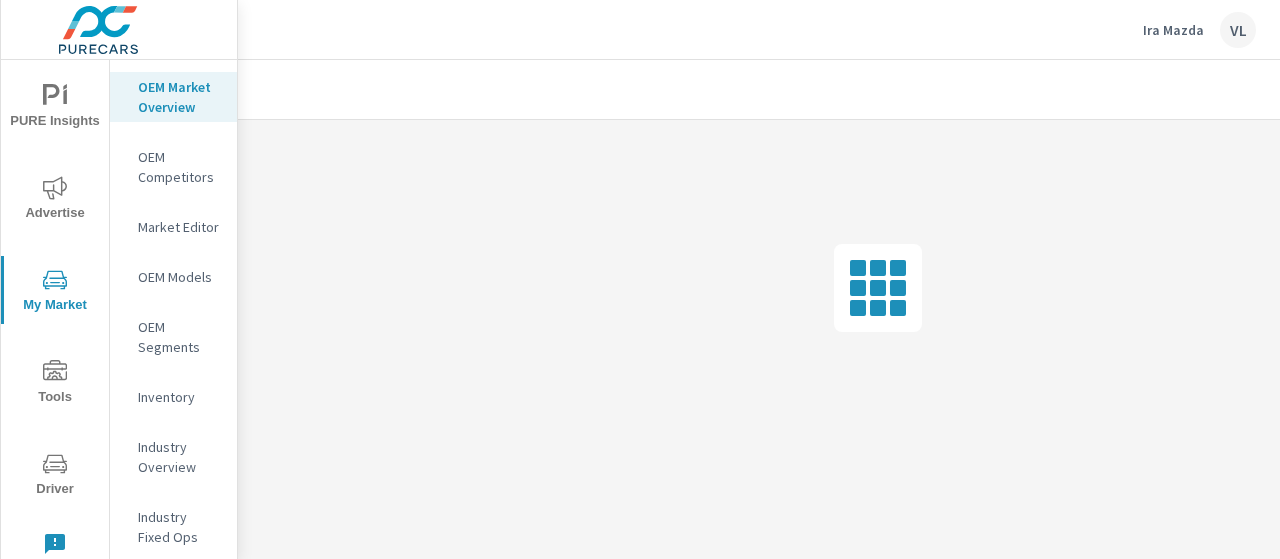 click on "Driver" at bounding box center [55, 476] 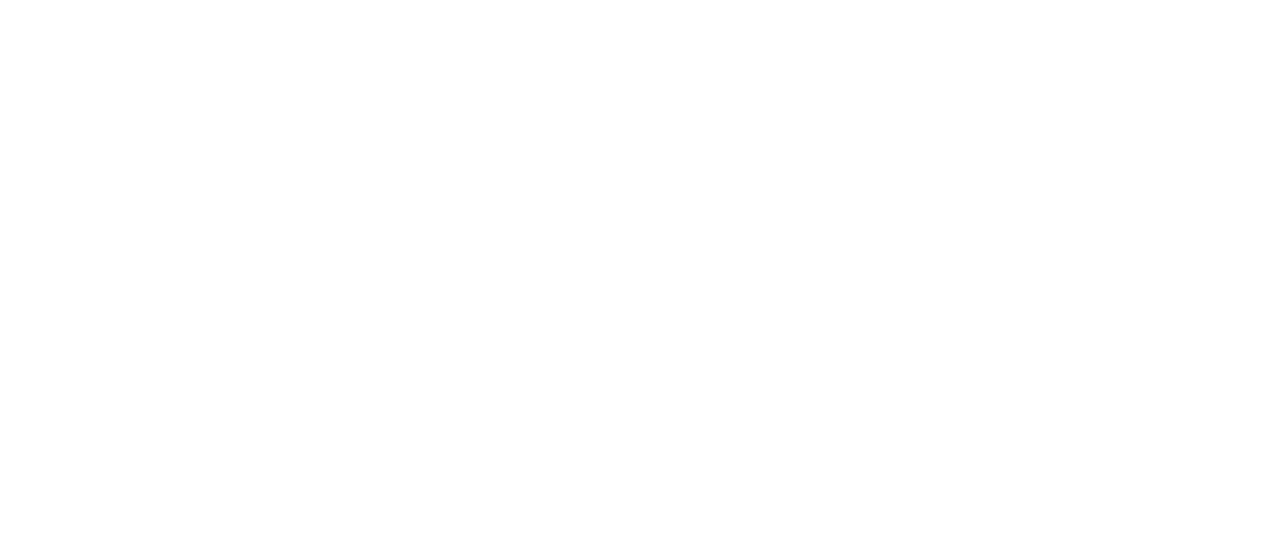 scroll, scrollTop: 0, scrollLeft: 0, axis: both 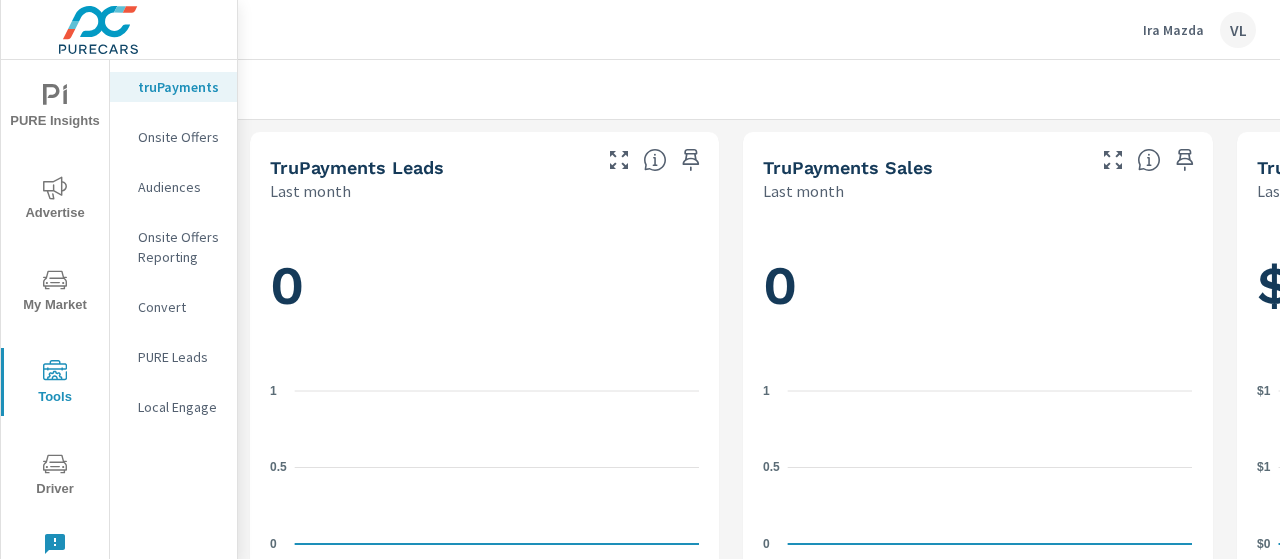 click on "Onsite Offers" at bounding box center (179, 137) 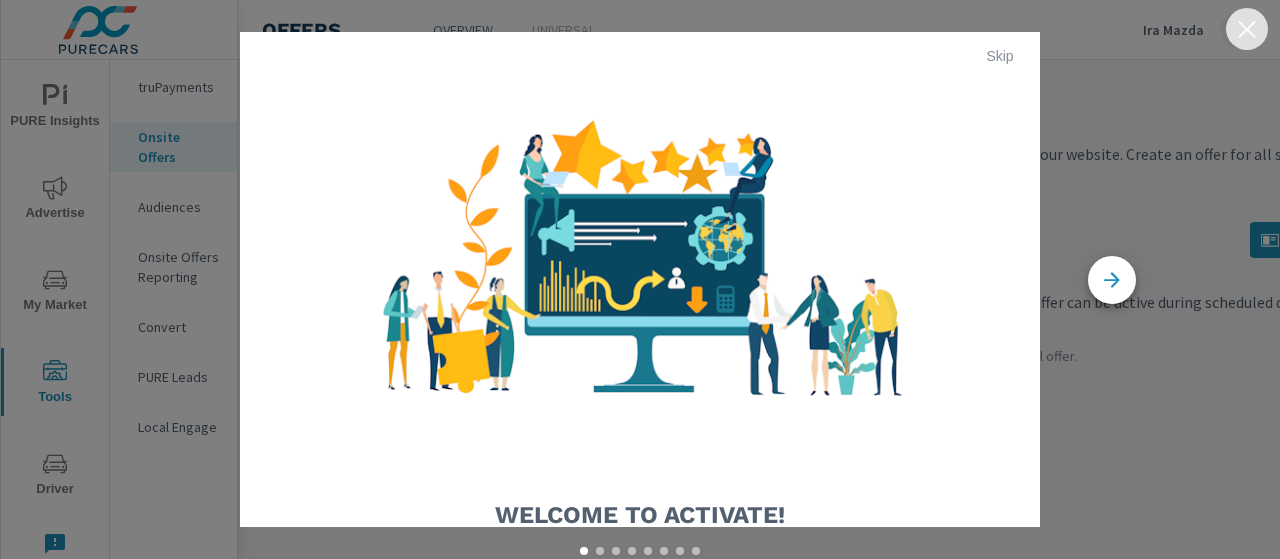click at bounding box center (1247, 29) 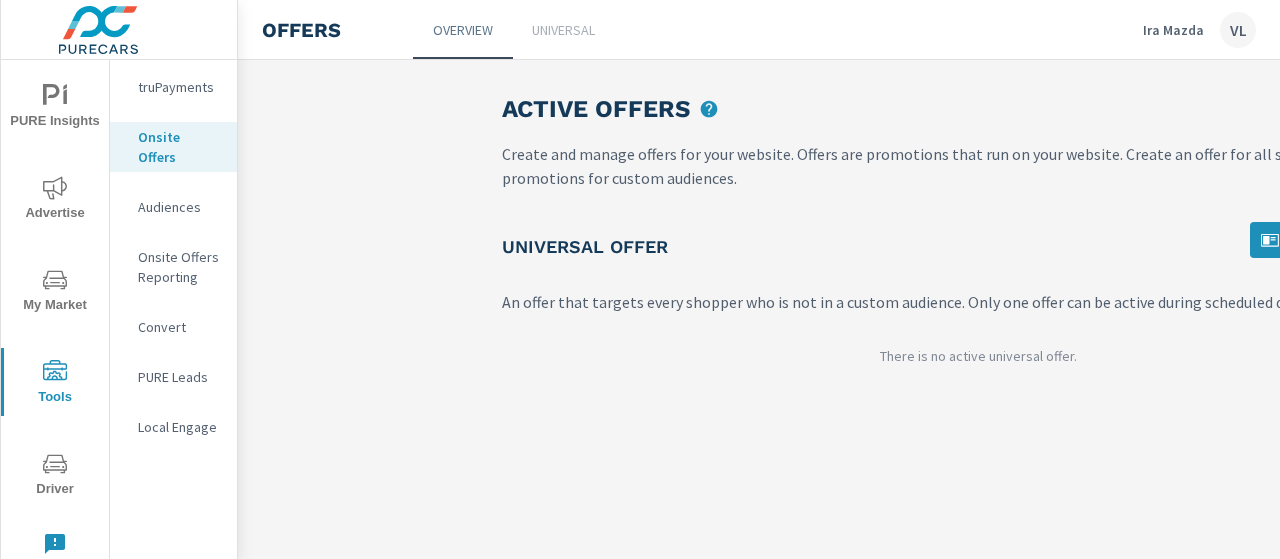 click 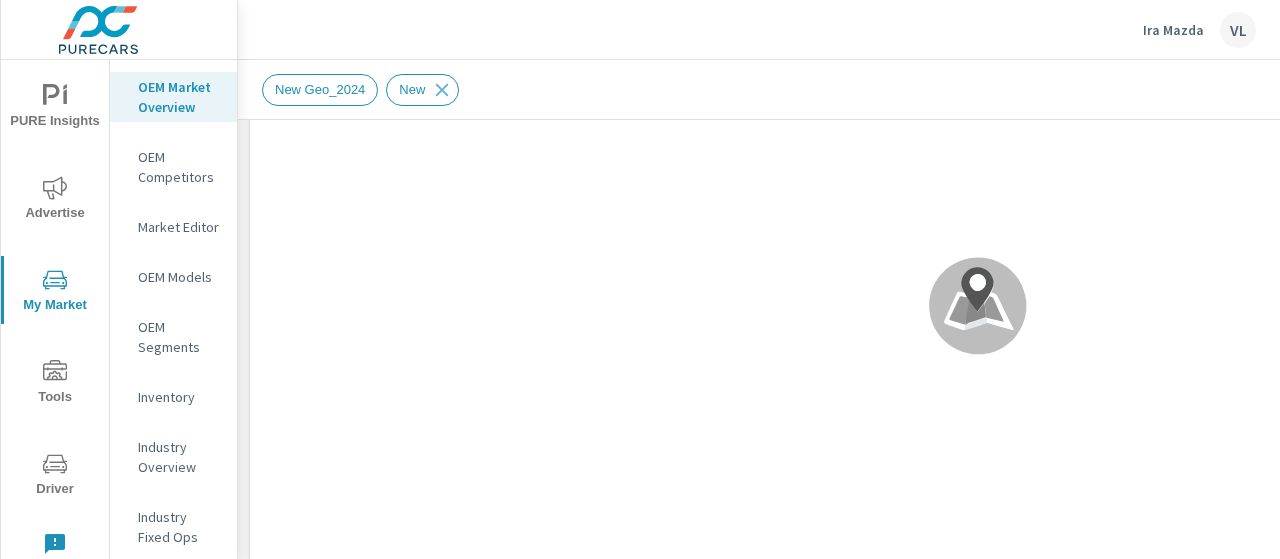scroll, scrollTop: 412, scrollLeft: 0, axis: vertical 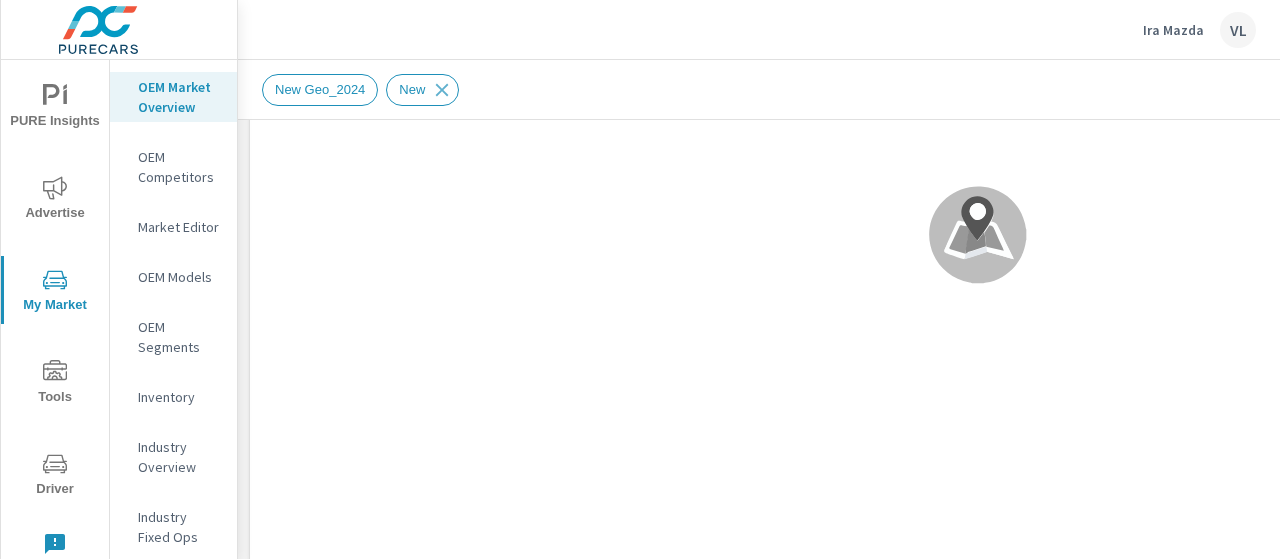 click on "OEM Competitors" at bounding box center (173, 167) 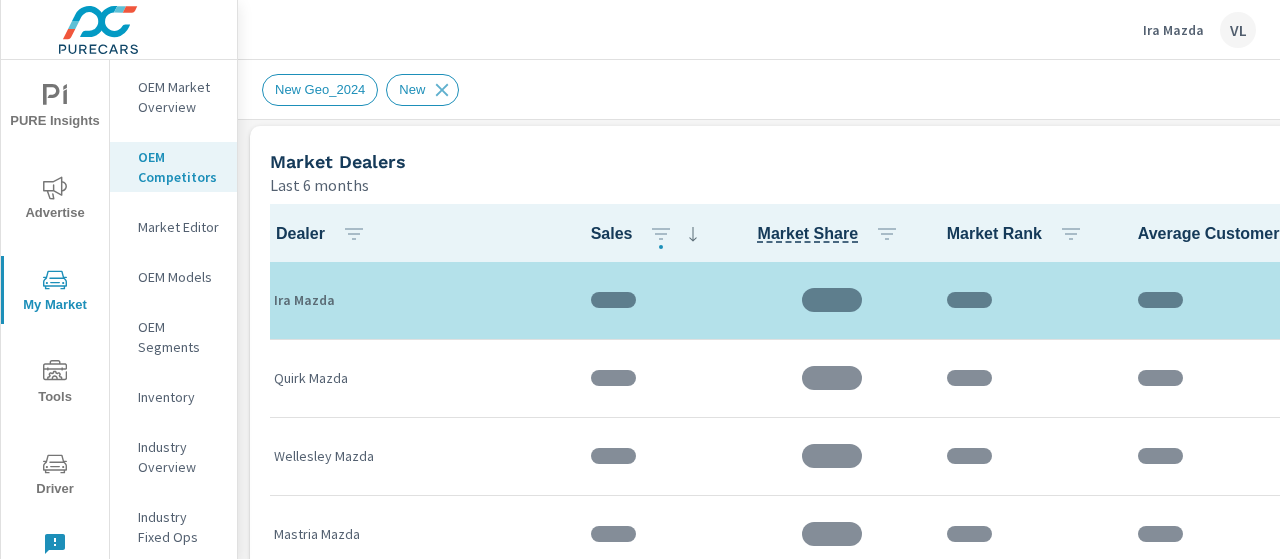 scroll, scrollTop: 979, scrollLeft: 0, axis: vertical 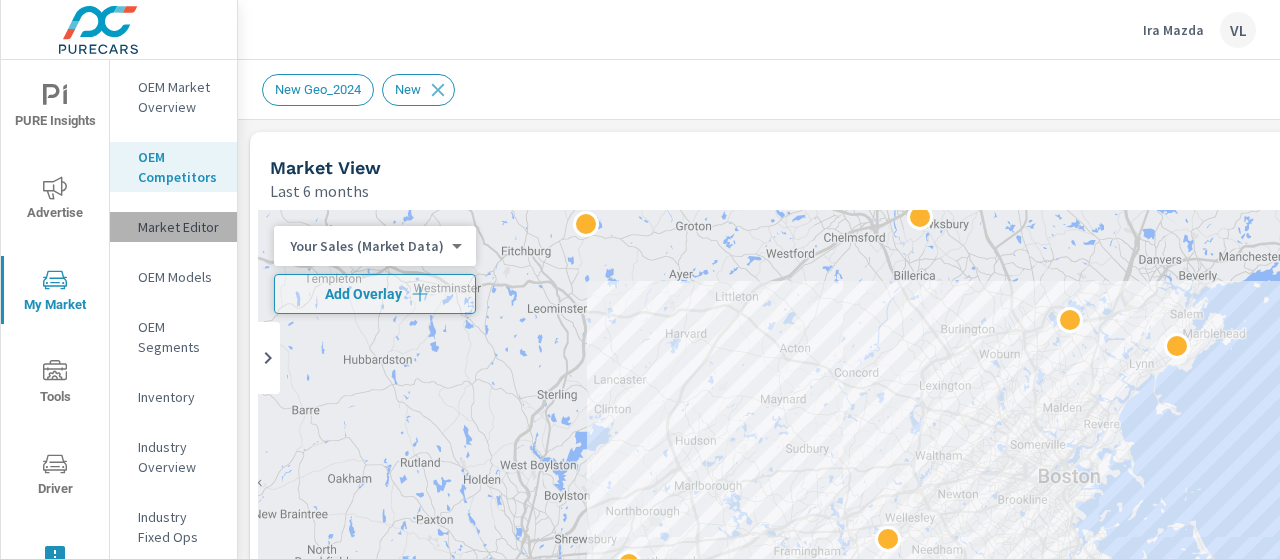 click on "Market Editor" at bounding box center (179, 227) 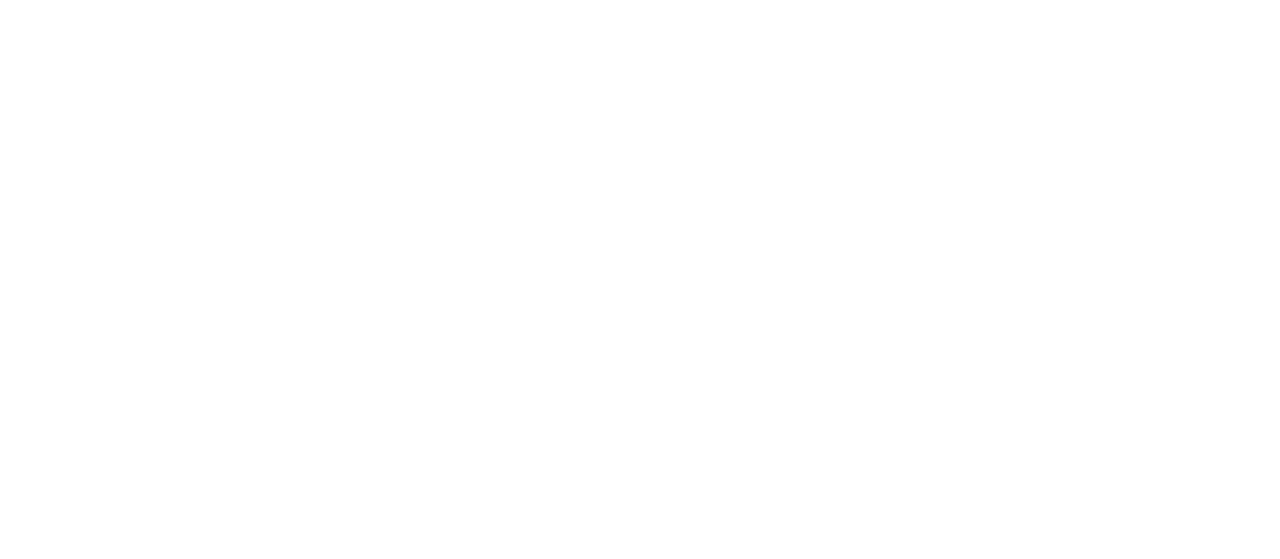 scroll, scrollTop: 0, scrollLeft: 0, axis: both 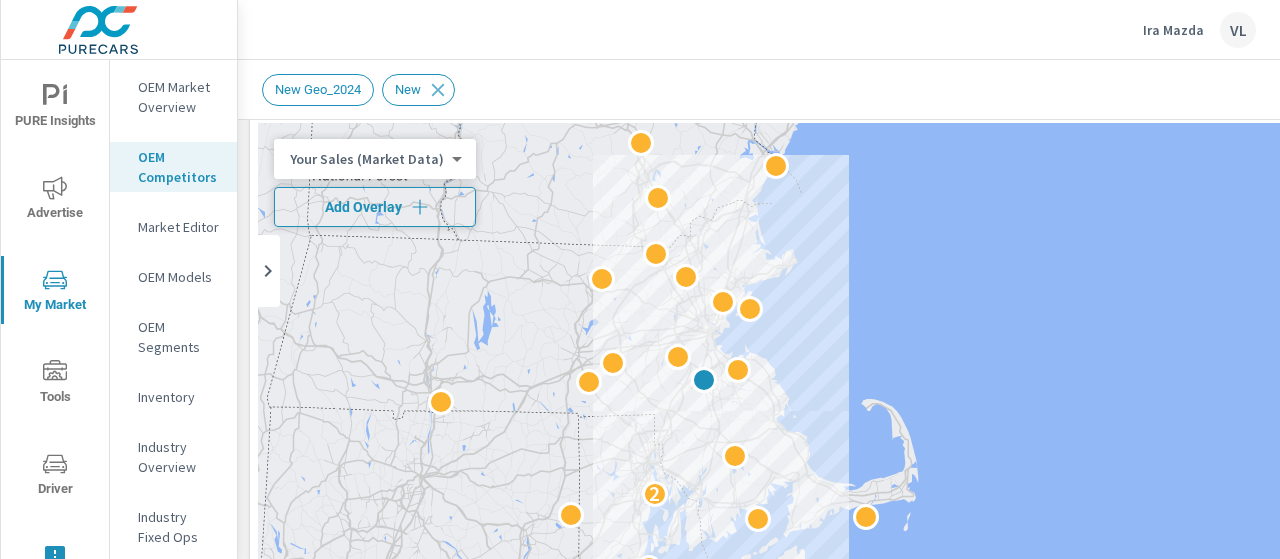 click on "Add Overlay" at bounding box center [375, 207] 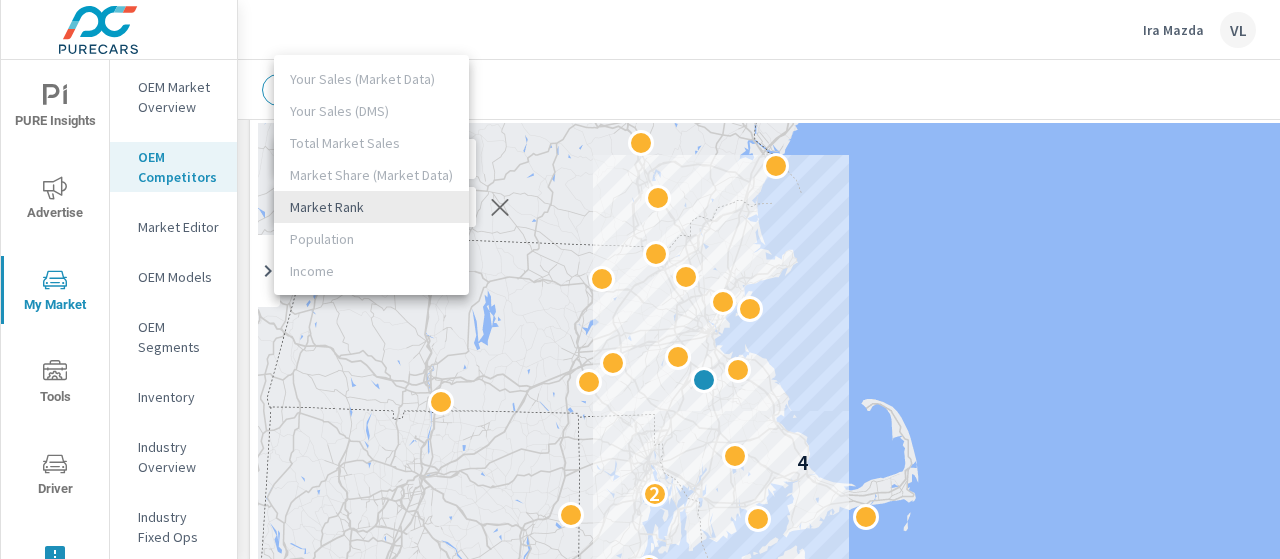 click on "PURE Insights Advertise My Market Tools Driver Leave Feedback OEM Market Overview OEM Competitors Market Editor OEM Models OEM Segments Inventory Industry Overview Industry Fixed Ops Ira Mazda VL Market Competitors Ira Mazda Report date range:
Feb 01, 2025 -
Jul 31, 2025
Filters: AccountPma: New Geo_2024 ConditionId: New New Geo_2024 New Market View Last 6 months ← Move left → Move right ↑ Move up ↓ Move down + Zoom in - Zoom out Home Jump left by 75% End Jump right by 75% Page Up Jump up by 75% Page Down Jump down by 75% 2 4 Keyboard shortcuts Map Data Map data ©2025 Google Map data ©2025 Google 20 km  Click to toggle between metric and imperial units Terms Report a map error Most ( 16 ) Least ( 1 ) Recenter Map Your Sales (Market Data) 0 ​ Market Rank 4 ​ Dealer Markers  Market Dealers Last 6 months Dealer Sales Market Share Market Rank Average Customer Distance Competitor Distance Ira Mazda 316 33% 1 11.59 0 Quirk Mazda 202 21% 2 14.39 3" at bounding box center (640, 279) 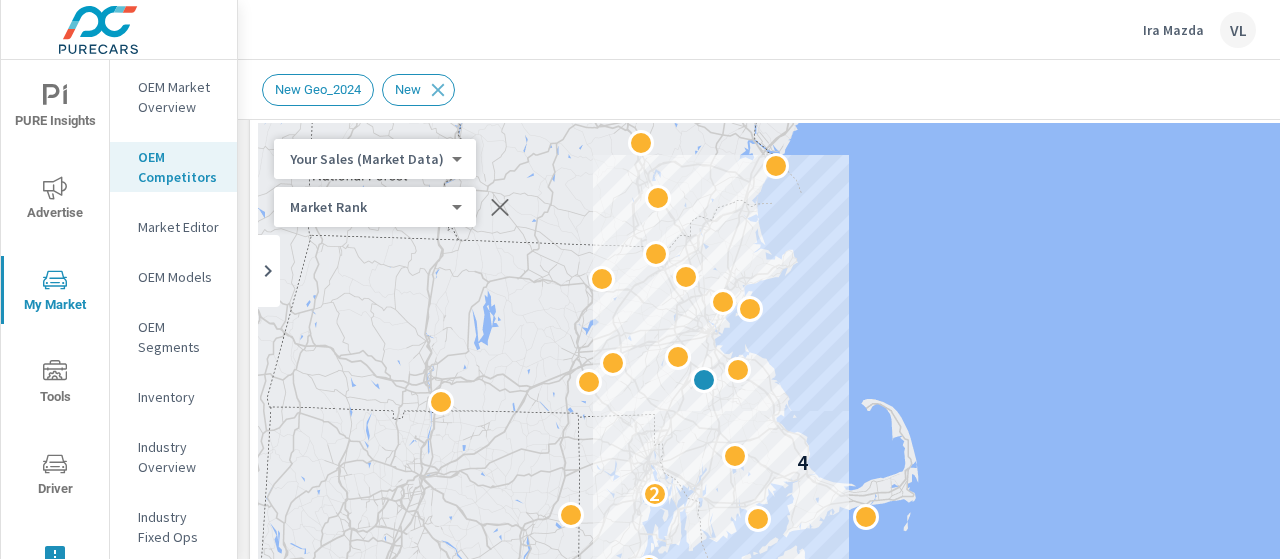 click on "Market Rank 4 ​" at bounding box center (375, 207) 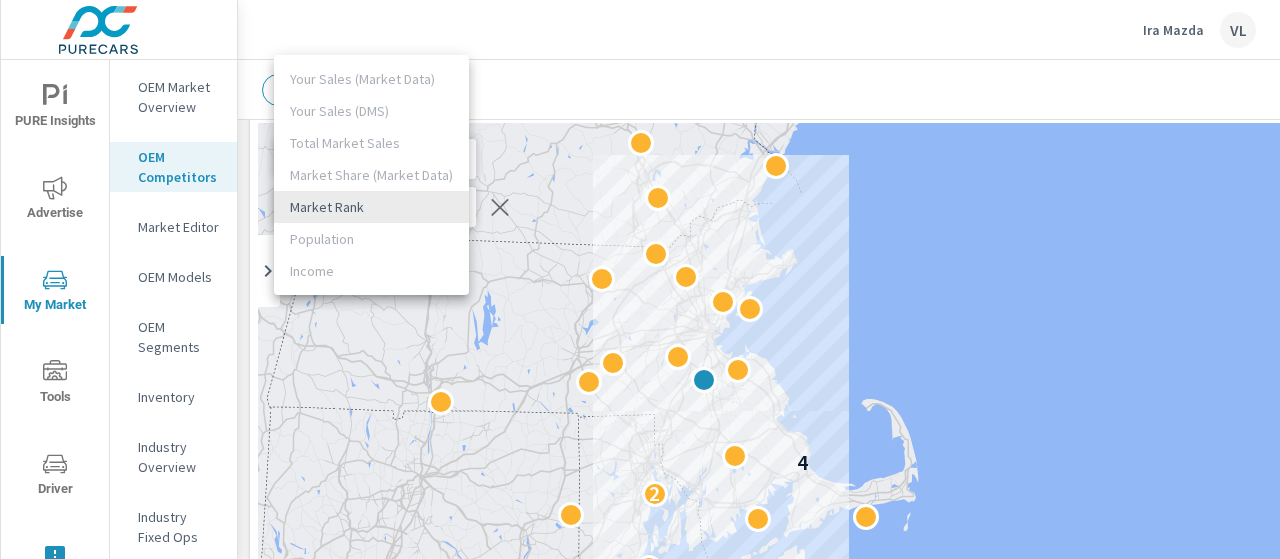 click on "PURE Insights Advertise My Market Tools Driver Leave Feedback OEM Market Overview OEM Competitors Market Editor OEM Models OEM Segments Inventory Industry Overview Industry Fixed Ops Ira Mazda VL Market Competitors Ira Mazda Report date range:
Feb 01, 2025 -
Jul 31, 2025
Filters: AccountPma: New Geo_2024 ConditionId: New New Geo_2024 New Market View Last 6 months ← Move left → Move right ↑ Move up ↓ Move down + Zoom in - Zoom out Home Jump left by 75% End Jump right by 75% Page Up Jump up by 75% Page Down Jump down by 75% 2 4 Keyboard shortcuts Map Data Map data ©2025 Google Map data ©2025 Google 20 km  Click to toggle between metric and imperial units Terms Report a map error Most ( 16 ) Least ( 1 ) Recenter Map Your Sales (Market Data) 0 ​ Market Rank 4 ​ Dealer Markers  Market Dealers Last 6 months Dealer Sales Market Share Market Rank Average Customer Distance Competitor Distance Ira Mazda 316 33% 1 11.59 0 Quirk Mazda 202 21% 2 14.39 3" at bounding box center (640, 279) 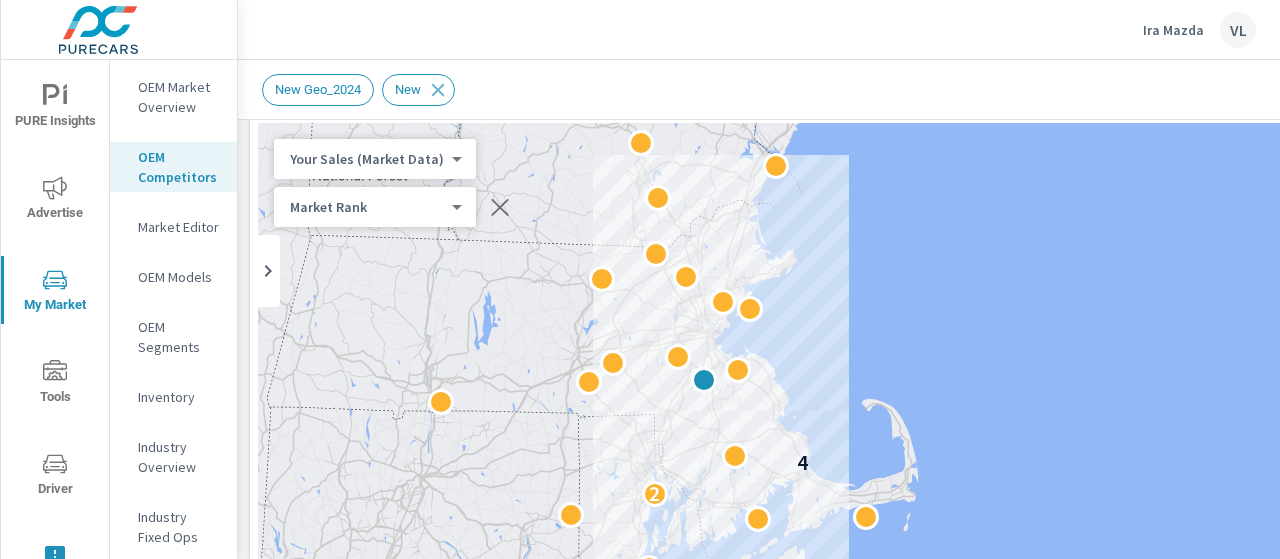 click on "Market Editor" at bounding box center (179, 227) 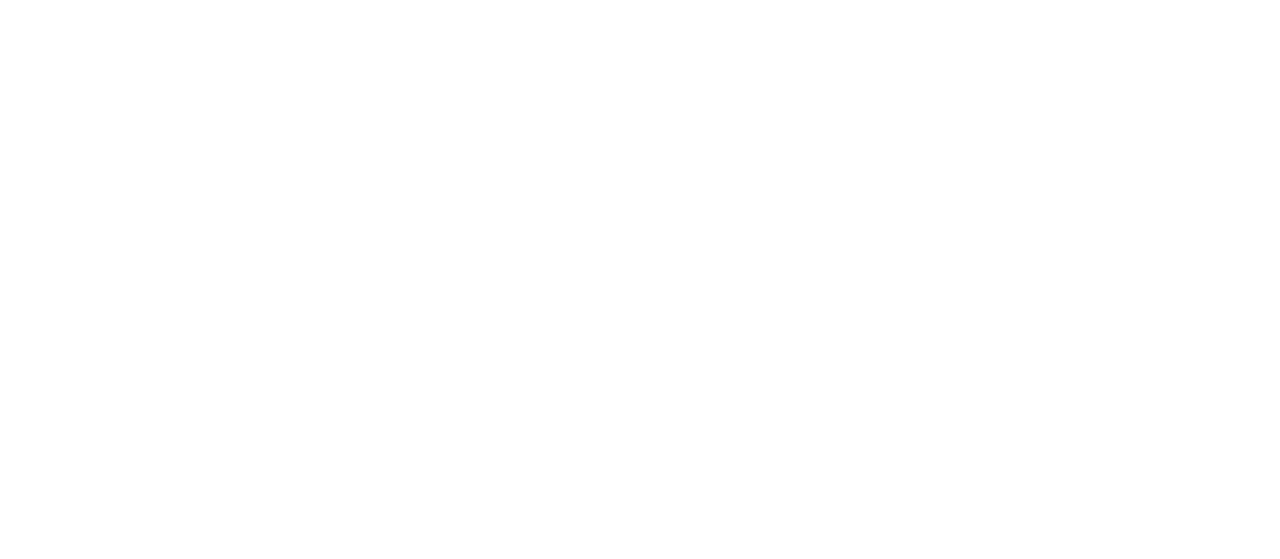 scroll, scrollTop: 0, scrollLeft: 0, axis: both 